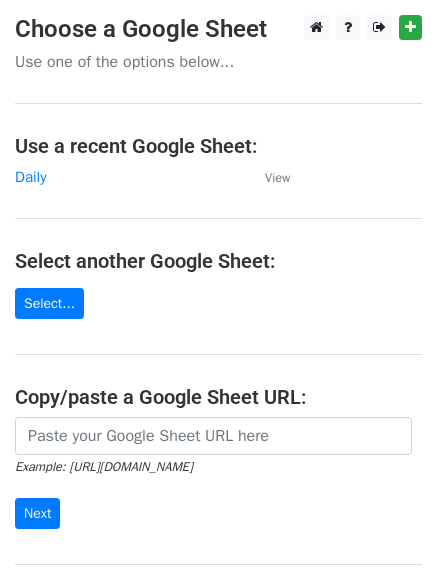 scroll, scrollTop: 0, scrollLeft: 0, axis: both 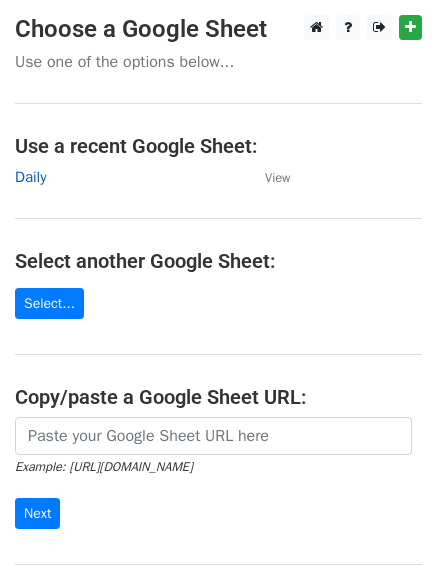 click on "Daily" at bounding box center (30, 177) 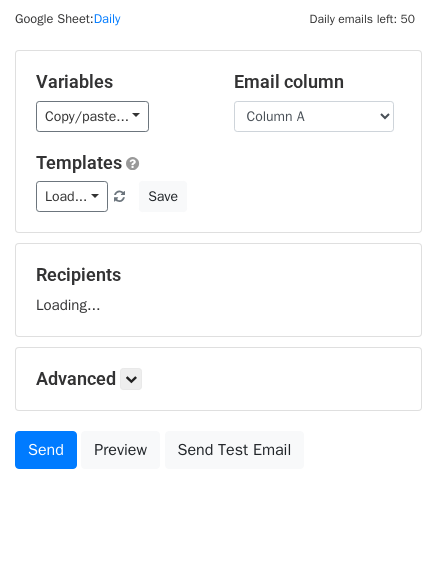 scroll, scrollTop: 113, scrollLeft: 0, axis: vertical 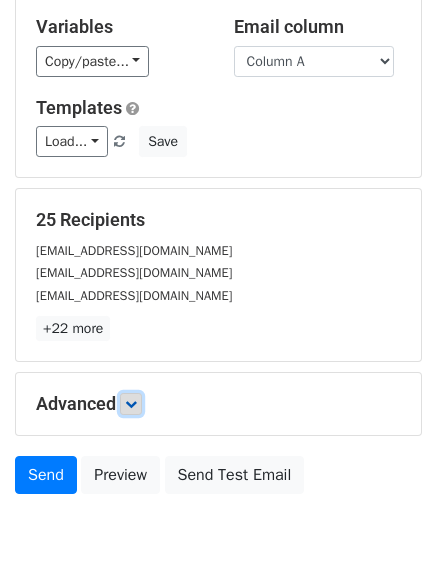 click at bounding box center [131, 404] 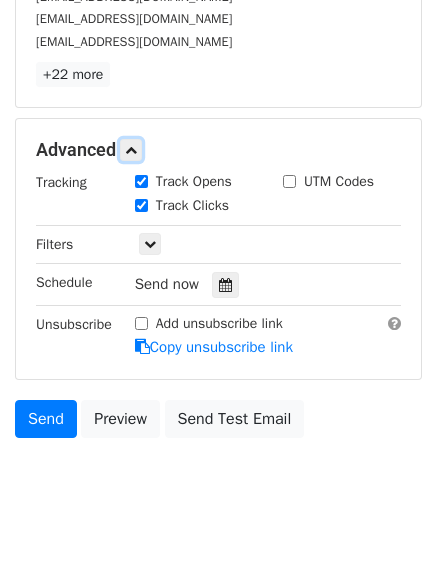 scroll, scrollTop: 371, scrollLeft: 0, axis: vertical 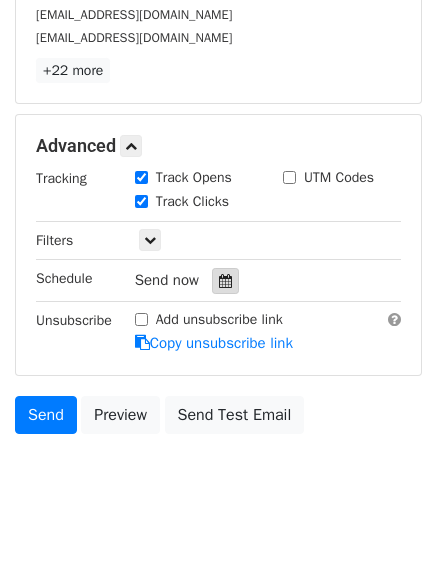 click at bounding box center (225, 281) 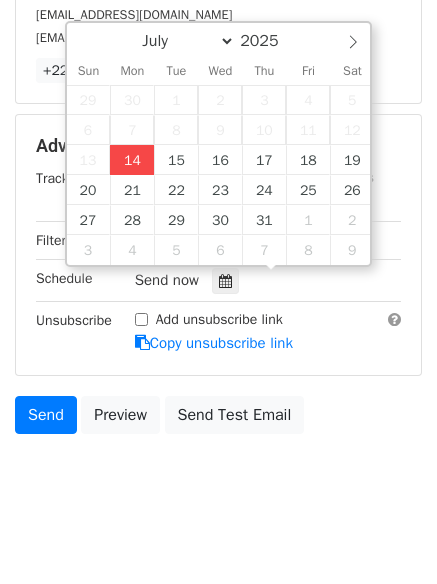 type on "2025-07-14 15:38" 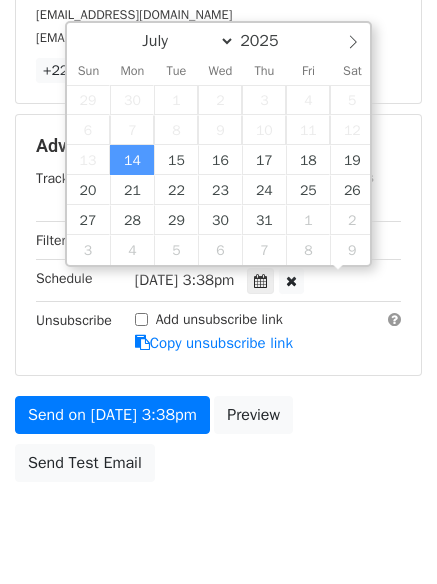 scroll, scrollTop: 1, scrollLeft: 0, axis: vertical 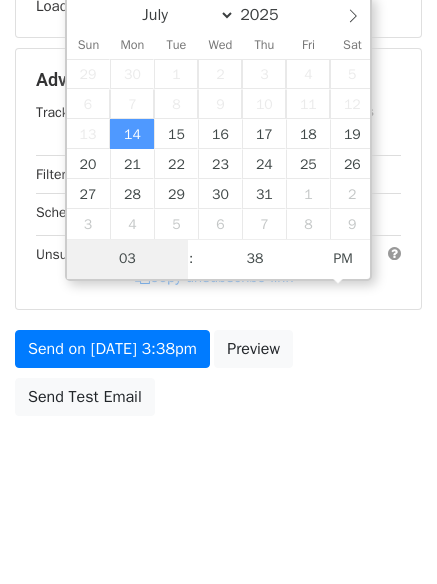 type on "4" 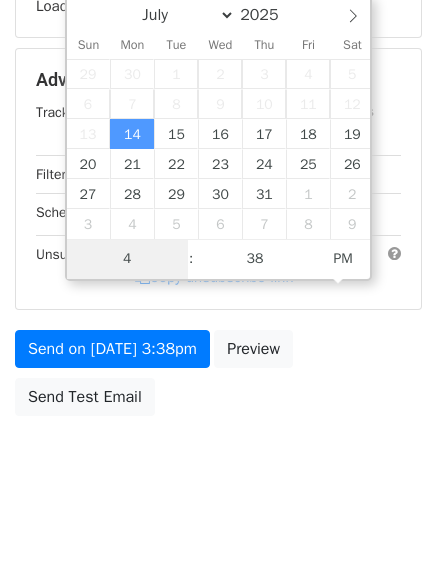 scroll, scrollTop: 371, scrollLeft: 0, axis: vertical 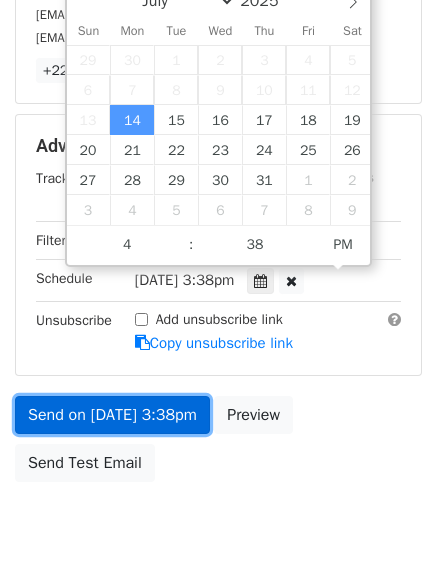 type on "2025-07-14 16:38" 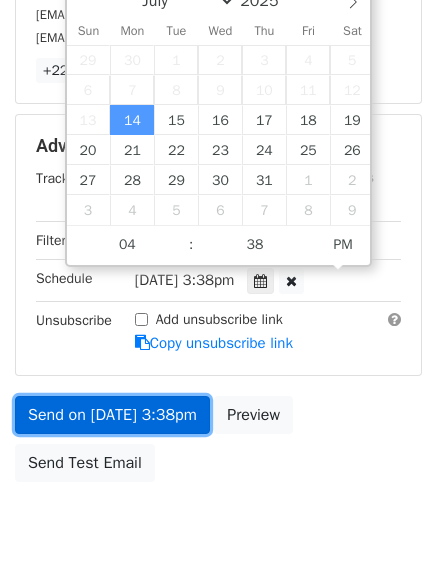 click on "Send on Jul 14 at 3:38pm" at bounding box center (112, 415) 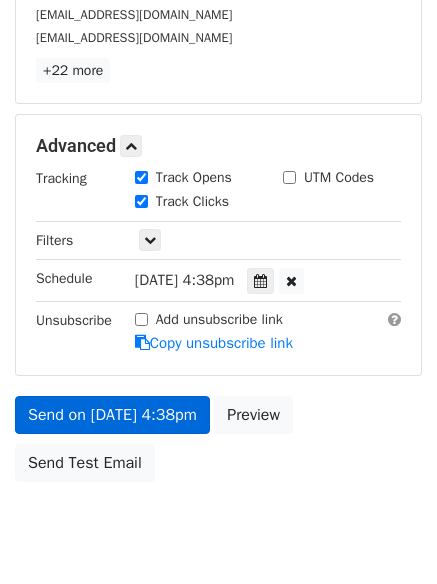 scroll, scrollTop: 357, scrollLeft: 0, axis: vertical 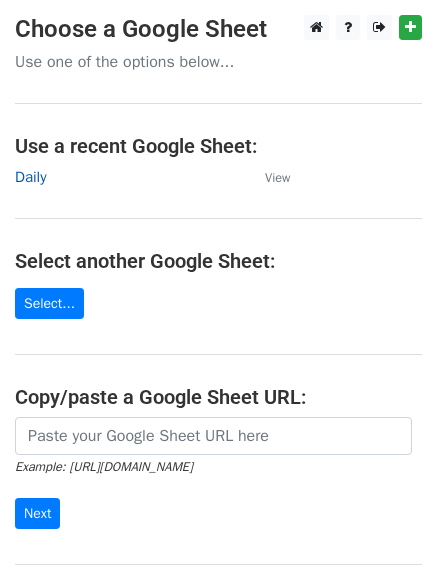 click on "Daily" at bounding box center [30, 177] 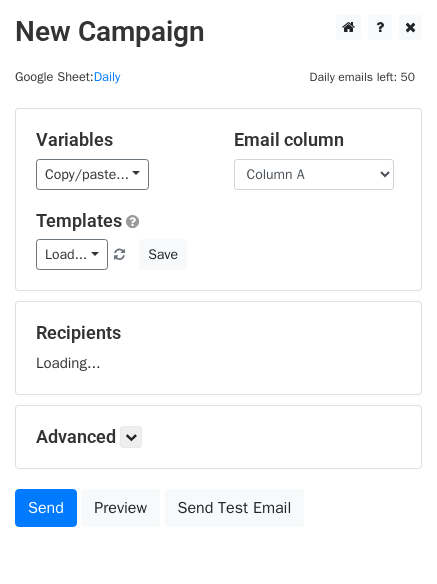 scroll, scrollTop: 0, scrollLeft: 0, axis: both 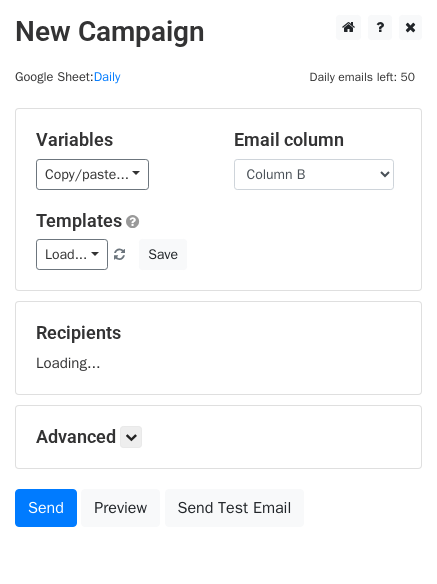 click on "Column A
Column B
Column C" at bounding box center (314, 174) 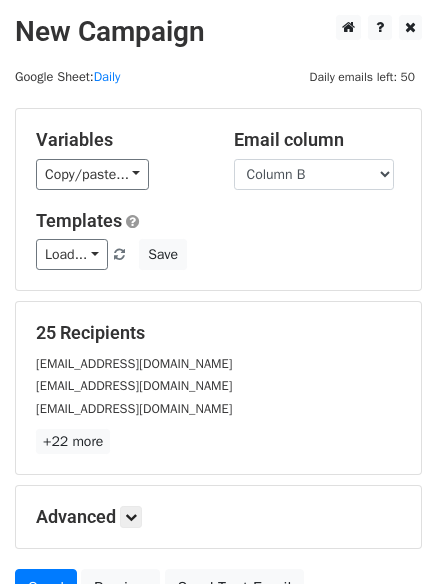 click on "Load...
No templates saved
Save" at bounding box center [218, 254] 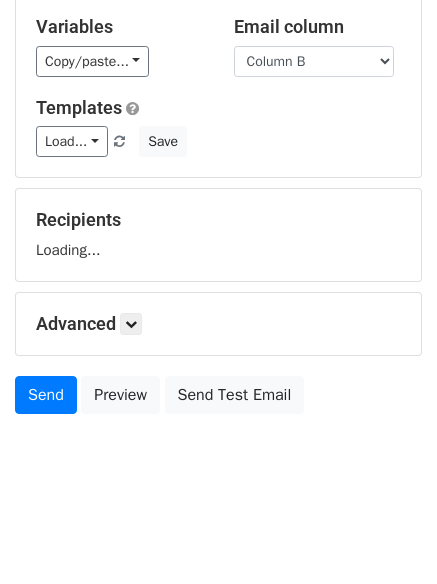 scroll, scrollTop: 113, scrollLeft: 0, axis: vertical 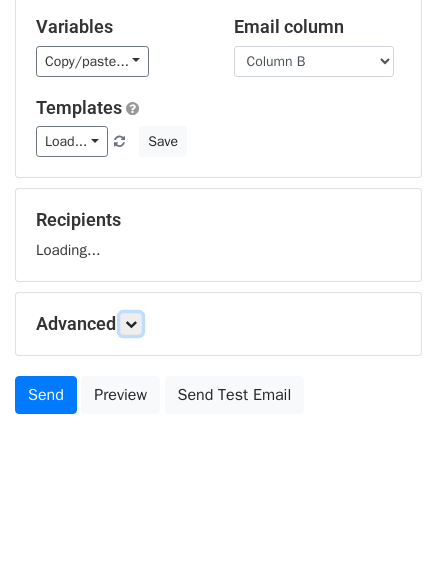 drag, startPoint x: 135, startPoint y: 332, endPoint x: 135, endPoint y: 344, distance: 12 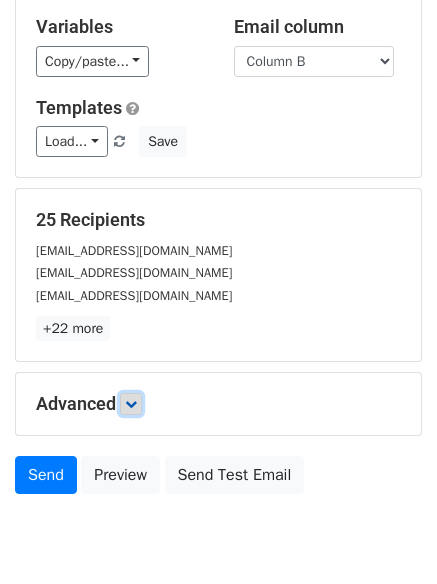 click at bounding box center (131, 404) 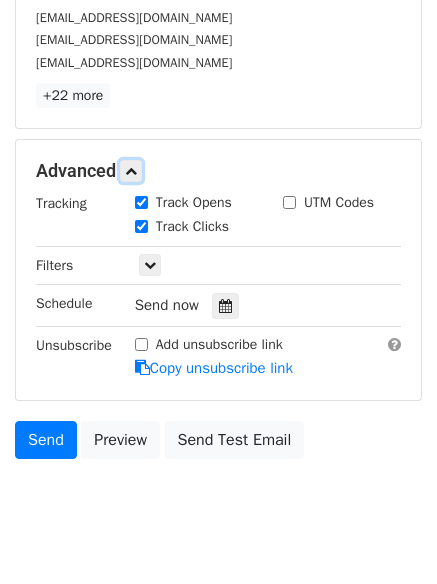 scroll, scrollTop: 359, scrollLeft: 0, axis: vertical 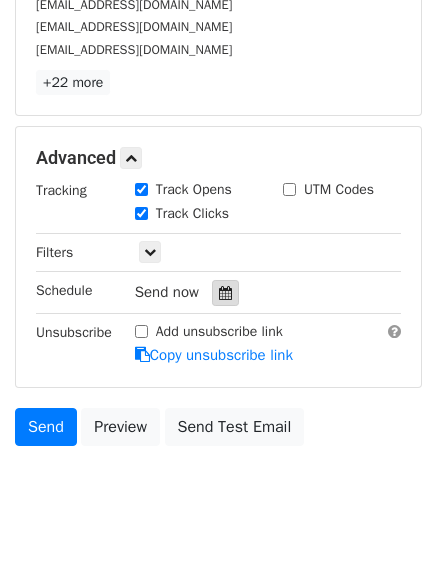 click at bounding box center (225, 293) 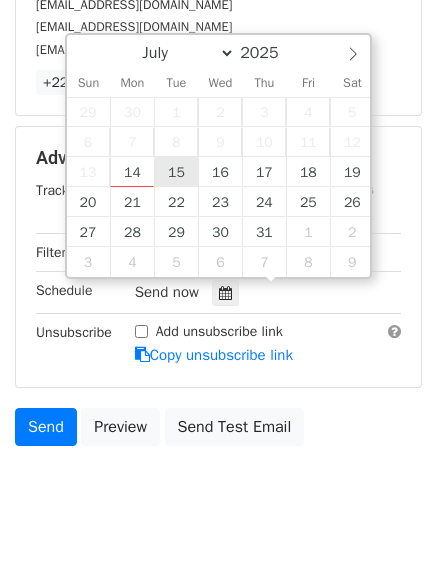 type on "2025-07-15 12:00" 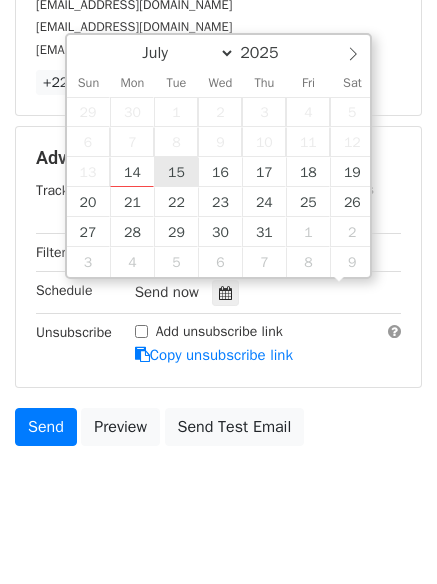 scroll, scrollTop: 1, scrollLeft: 0, axis: vertical 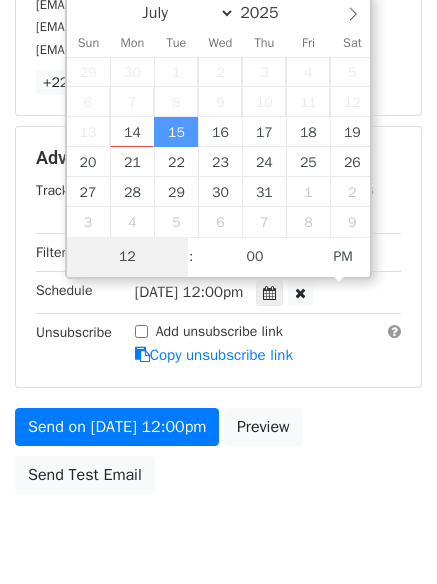 type on "5" 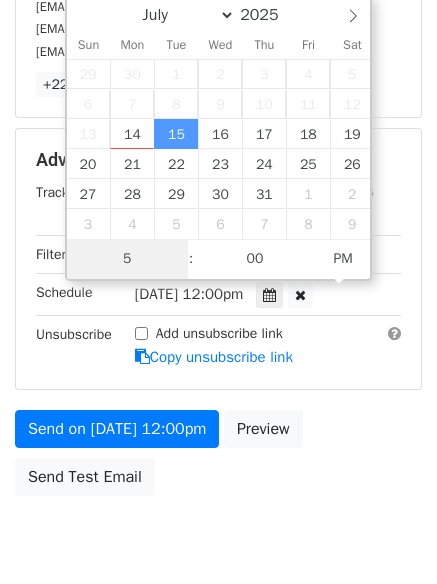 scroll, scrollTop: 359, scrollLeft: 0, axis: vertical 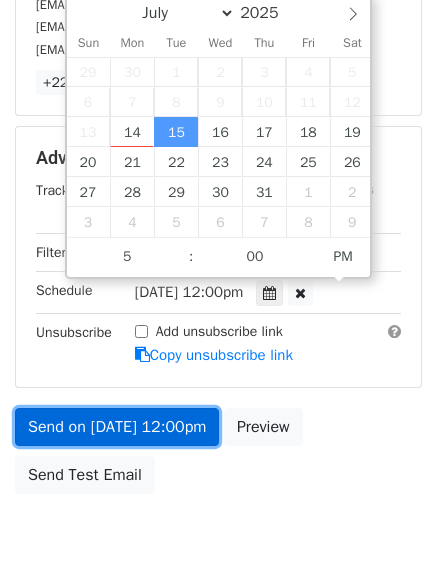 type on "2025-07-15 17:00" 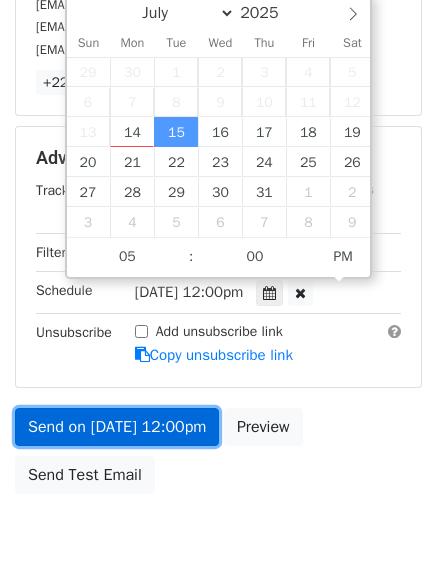 click on "Send on Jul 15 at 12:00pm" at bounding box center (117, 427) 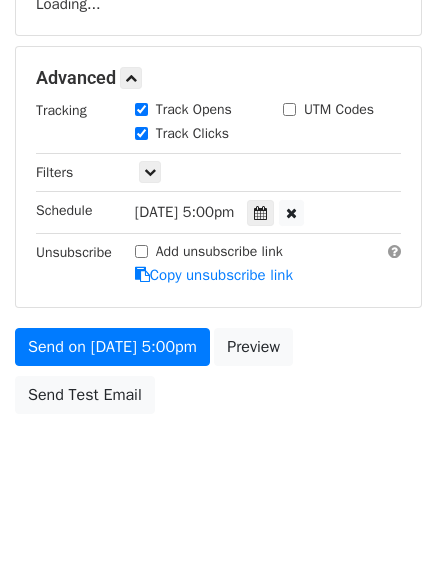 scroll, scrollTop: 357, scrollLeft: 0, axis: vertical 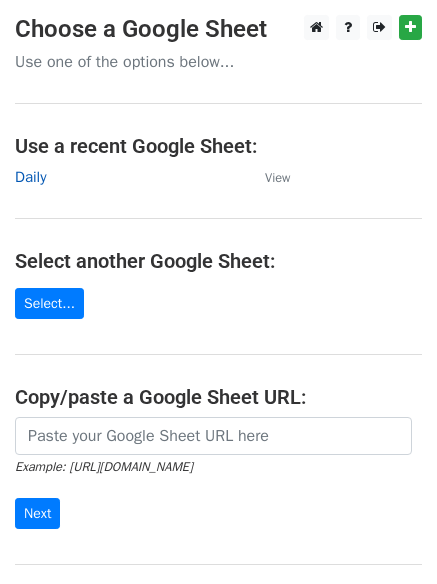 click on "Daily" at bounding box center [30, 177] 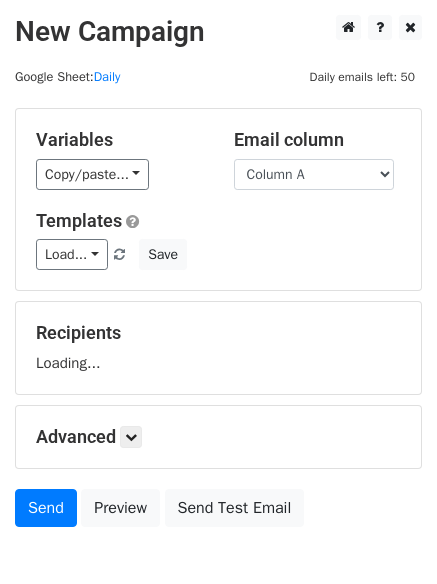 scroll, scrollTop: 0, scrollLeft: 0, axis: both 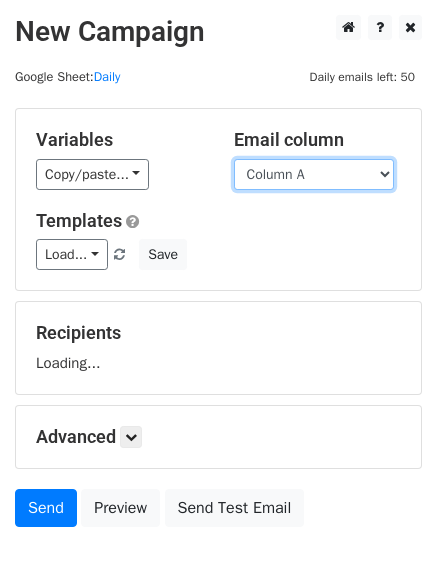 drag, startPoint x: 0, startPoint y: 0, endPoint x: 329, endPoint y: 167, distance: 368.95798 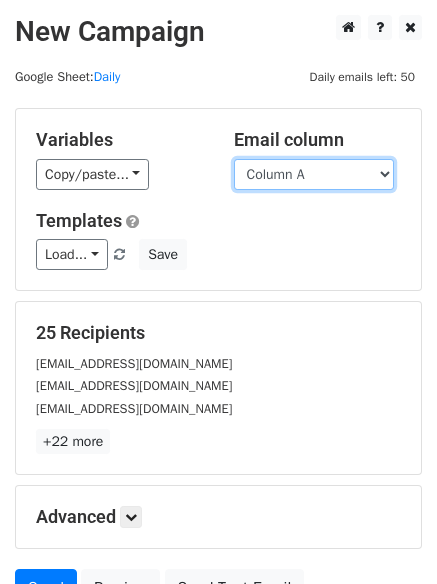 click on "Column A
Column B
Column C" at bounding box center [314, 174] 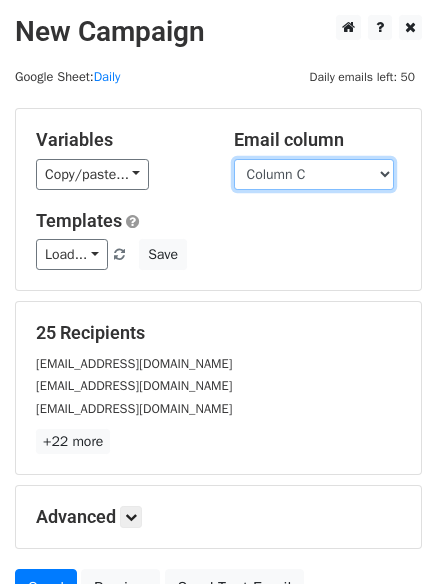 click on "Column A
Column B
Column C" at bounding box center [314, 174] 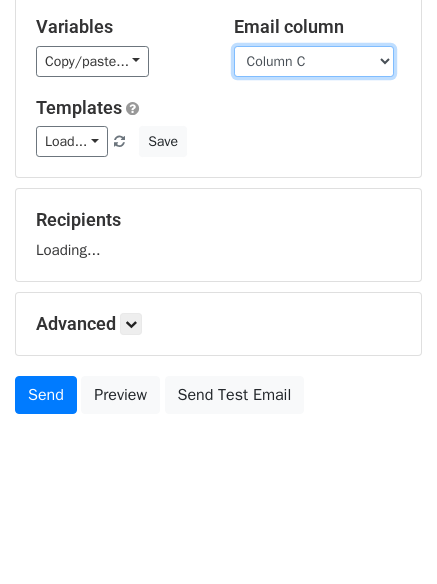 scroll, scrollTop: 113, scrollLeft: 0, axis: vertical 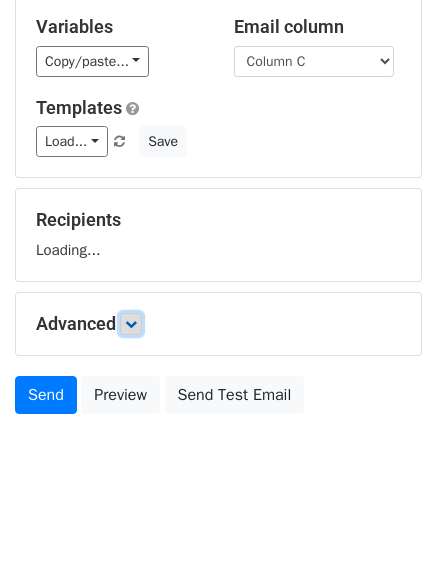 click at bounding box center (131, 324) 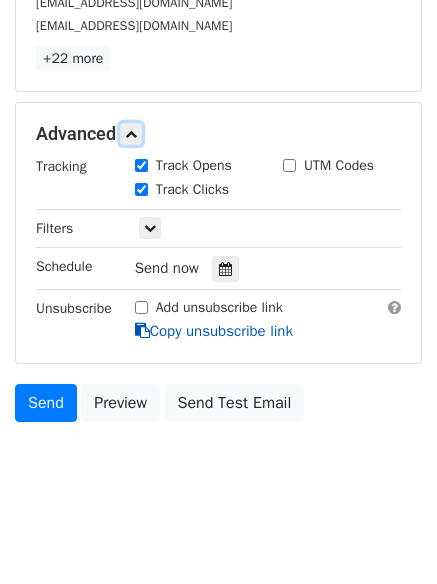 scroll, scrollTop: 389, scrollLeft: 0, axis: vertical 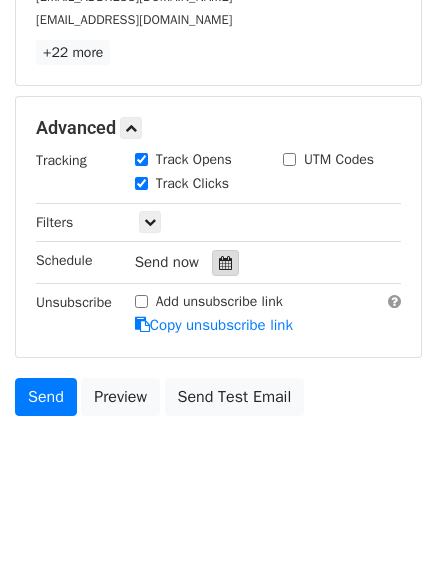 click at bounding box center (225, 263) 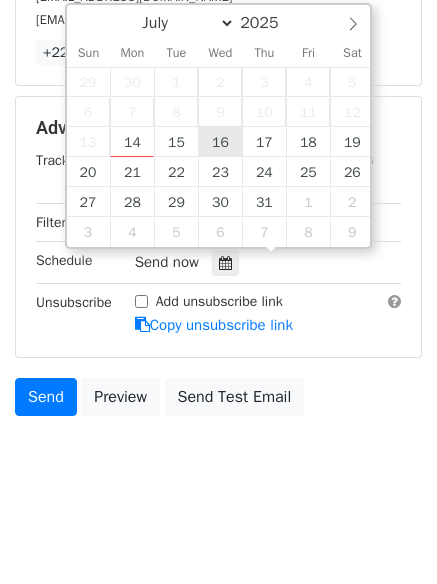 type on "2025-07-16 12:00" 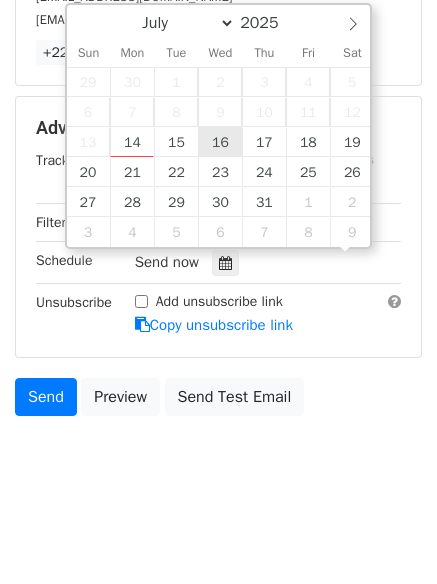 scroll, scrollTop: 1, scrollLeft: 0, axis: vertical 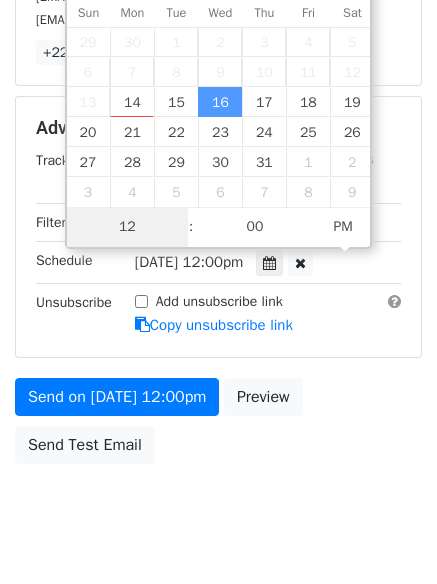 type on "6" 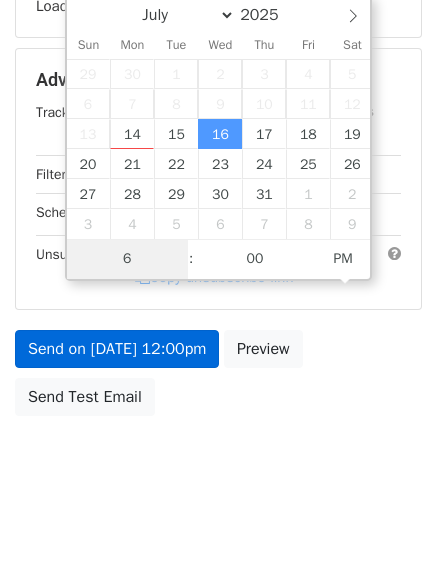 scroll, scrollTop: 389, scrollLeft: 0, axis: vertical 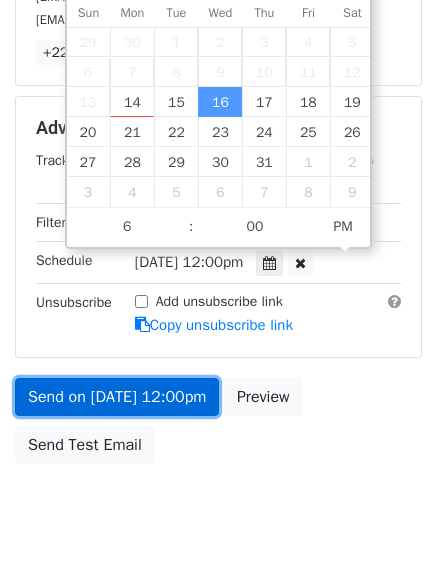 type on "2025-07-16 18:00" 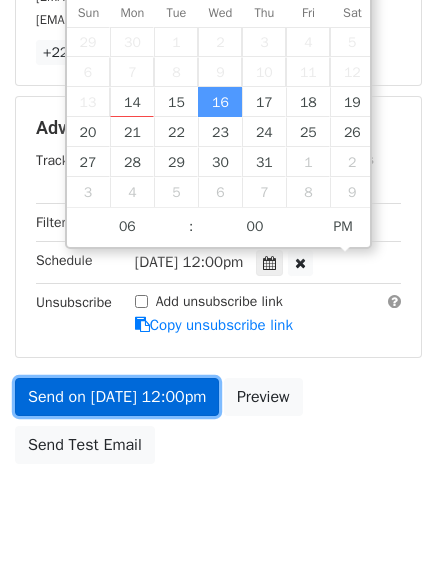 click on "Send on Jul 16 at 12:00pm" at bounding box center [117, 397] 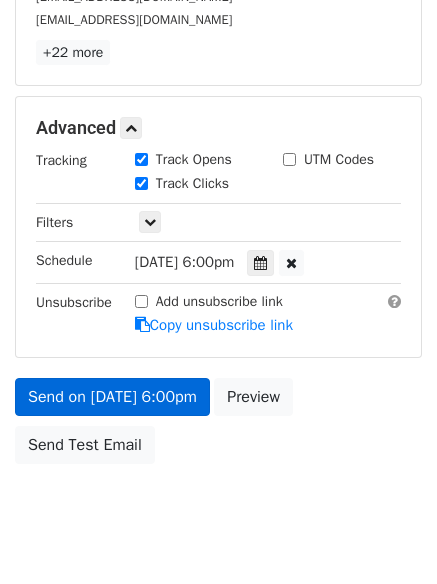 scroll, scrollTop: 357, scrollLeft: 0, axis: vertical 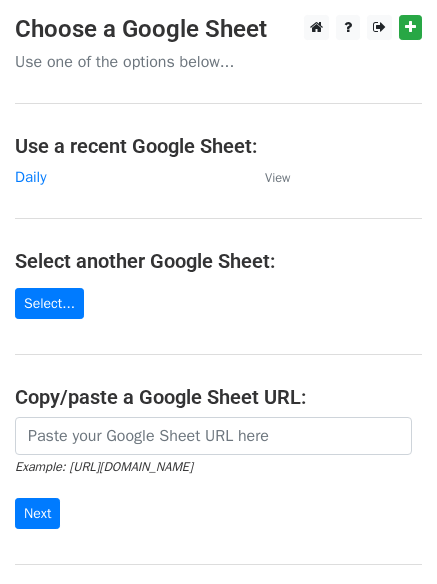 click on "Daily" at bounding box center (130, 177) 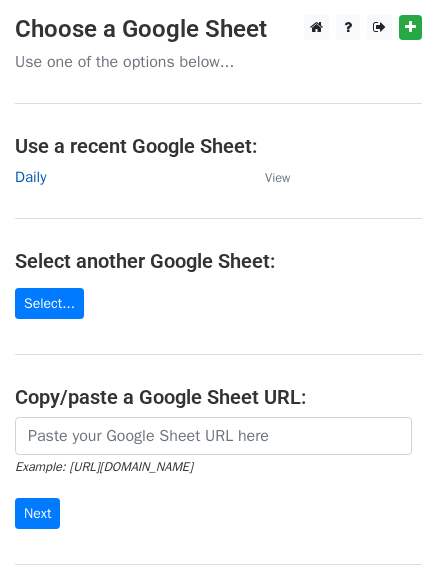 click on "Daily" at bounding box center [30, 177] 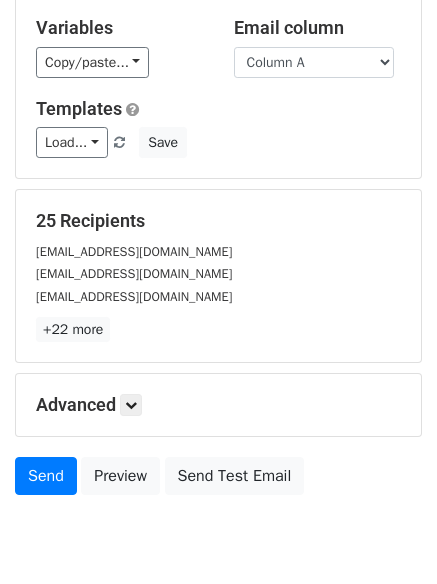 scroll, scrollTop: 193, scrollLeft: 0, axis: vertical 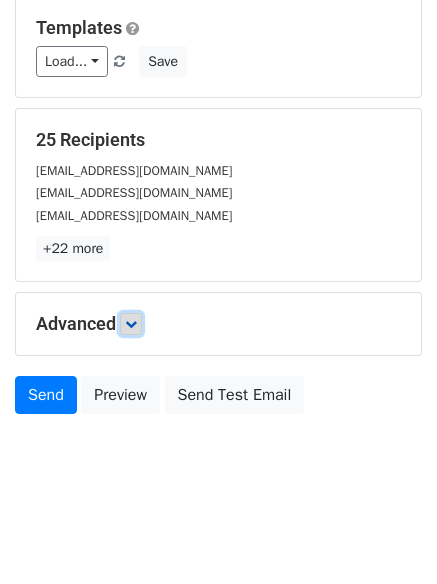 click at bounding box center (131, 324) 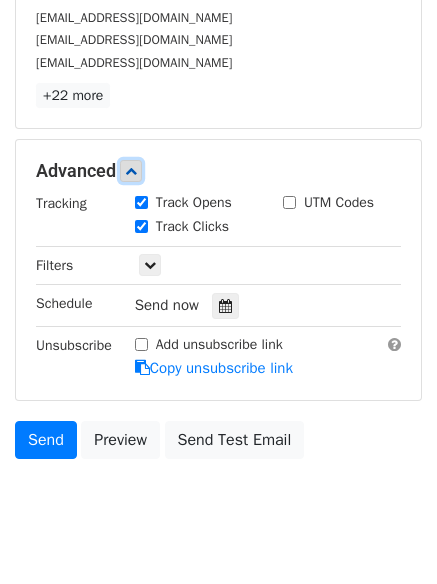 scroll, scrollTop: 349, scrollLeft: 0, axis: vertical 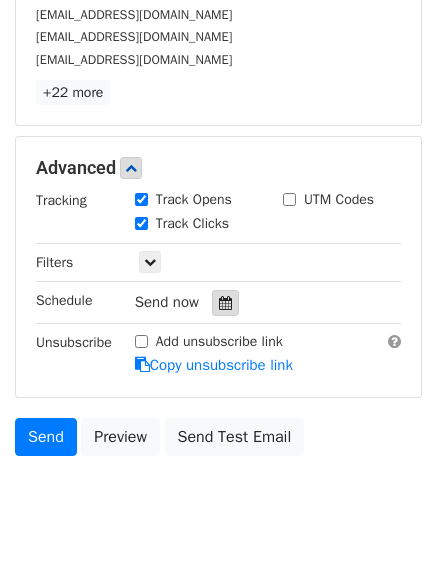 click at bounding box center (225, 303) 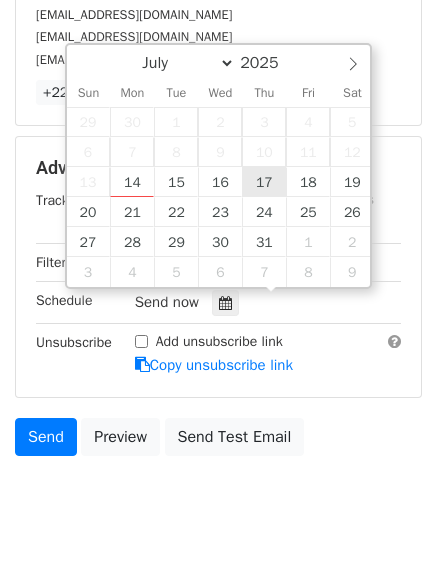 type on "[DATE] 12:00" 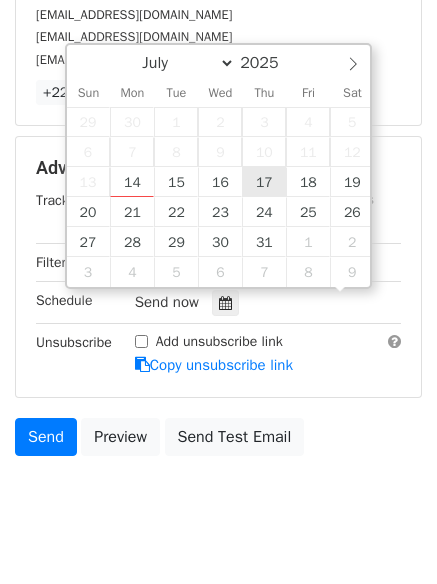 scroll, scrollTop: 1, scrollLeft: 0, axis: vertical 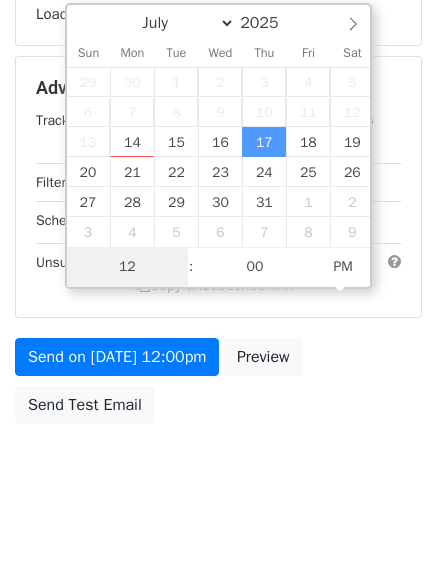 type on "7" 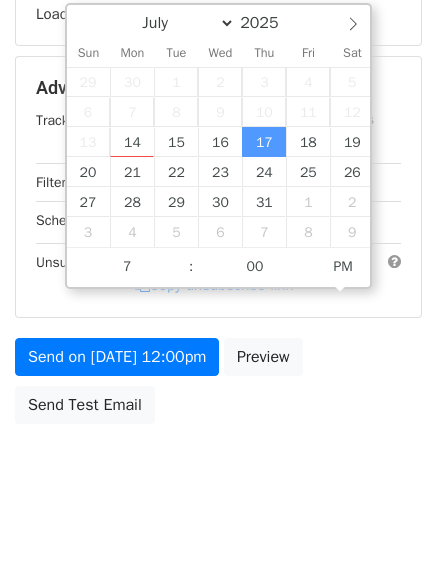 type on "[DATE] 19:00" 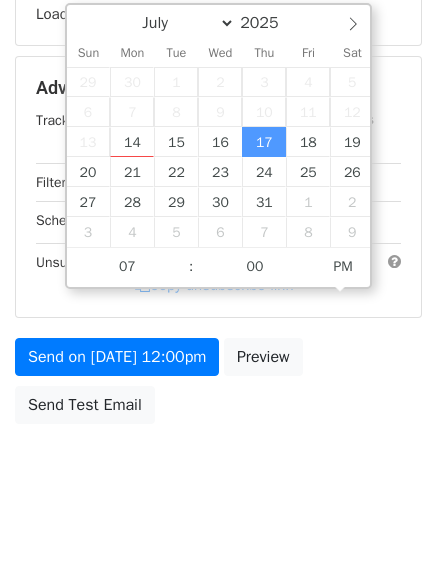 click on "New Campaign
Daily emails left: 50
Google Sheet:
Daily
Variables
Copy/paste...
{{Column A}}
{{Column B}}
{{Column C}}
Email column
Column A
Column B
Column C
Templates
Load...
No templates saved
Save
Recipients Loading...
Advanced
Tracking
Track Opens
UTM Codes
Track Clicks
Filters
Only include spreadsheet rows that match the following filters:
Schedule
[DATE]-07-17 19:00
Unsubscribe
Add unsubscribe link
Copy unsubscribe link
Send on [DATE] 12:00pm
Preview
Send Test Email
July August September October November [DATE]
Sun Mon Tue Wed Thu Fri Sat
29 30 1 2" at bounding box center [218, 90] 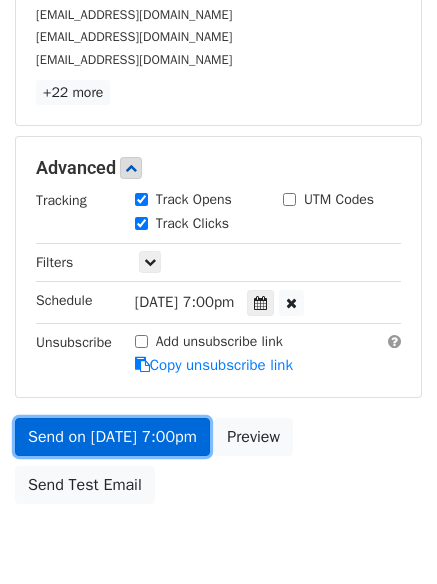 click on "Send on Jul 17 at 7:00pm" at bounding box center (112, 437) 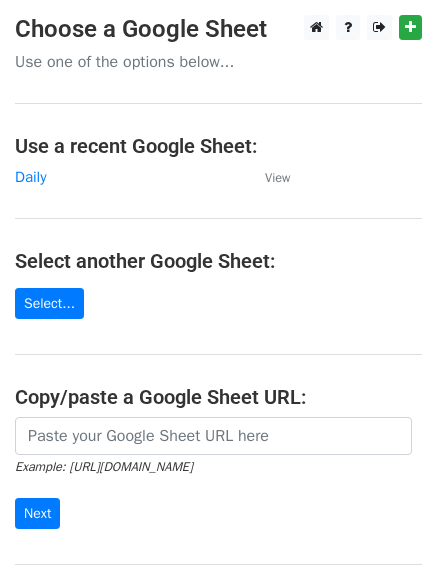 scroll, scrollTop: 0, scrollLeft: 0, axis: both 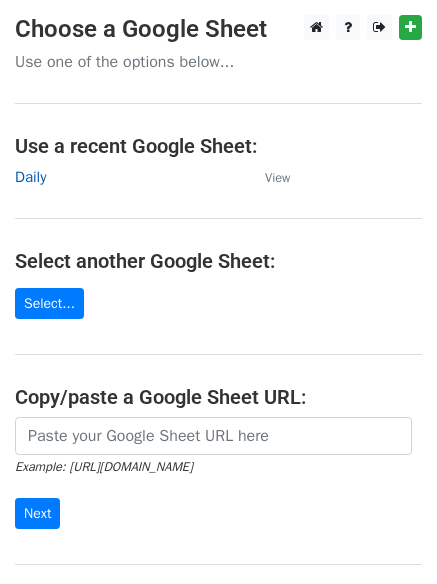 click on "Daily" at bounding box center [30, 177] 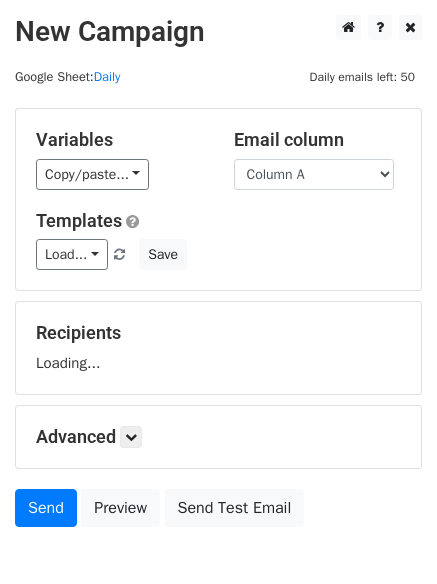 scroll, scrollTop: 0, scrollLeft: 0, axis: both 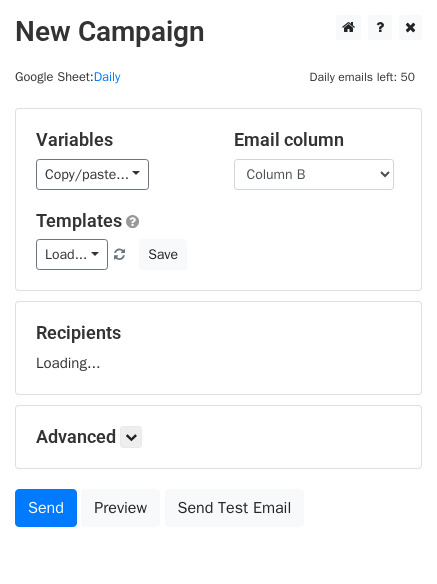 click on "Column A
Column B
Column C" at bounding box center [314, 174] 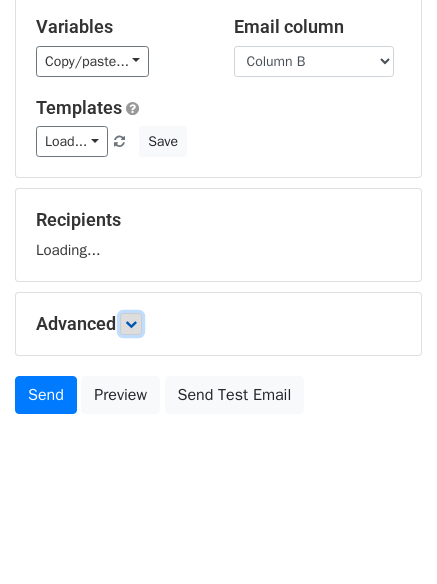 click at bounding box center (131, 324) 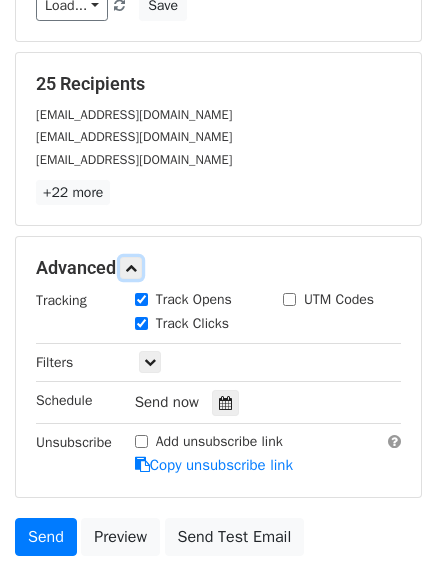 scroll, scrollTop: 378, scrollLeft: 0, axis: vertical 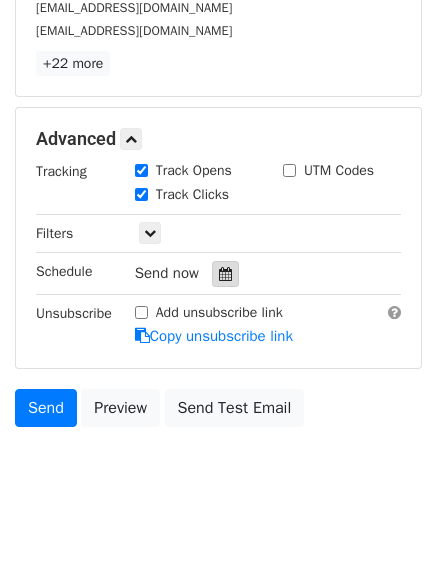 click at bounding box center [225, 274] 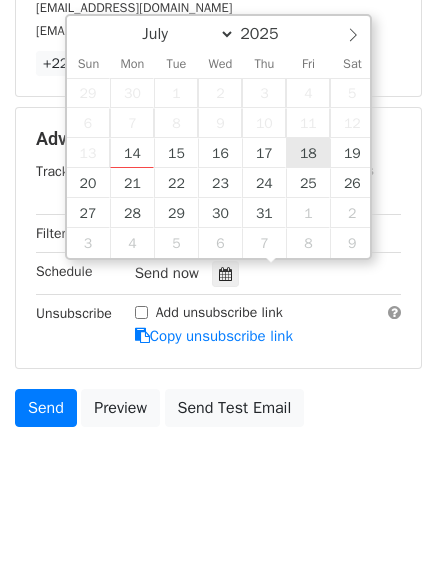 type on "2025-07-18 12:00" 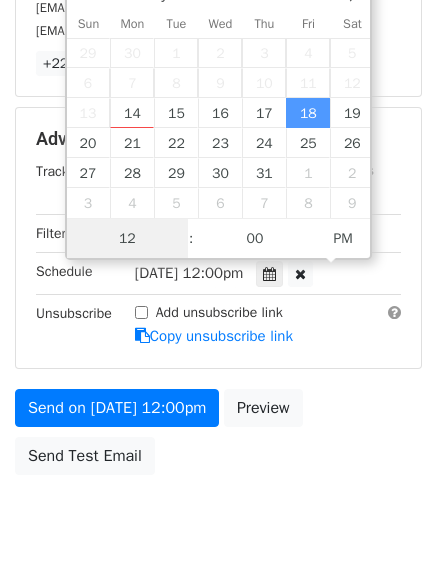 scroll, scrollTop: 1, scrollLeft: 0, axis: vertical 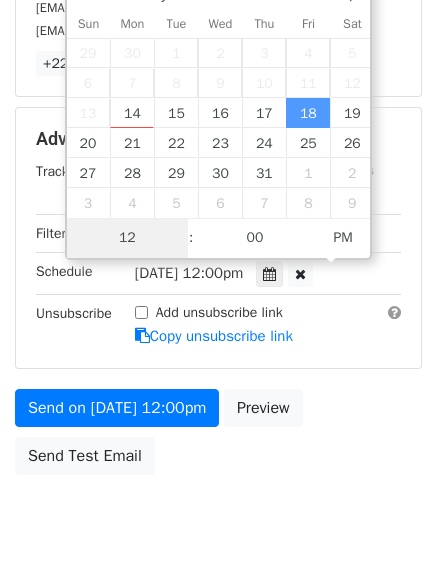 type on "8" 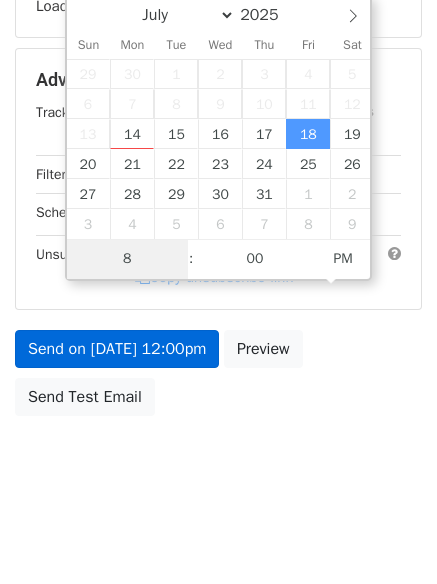 scroll, scrollTop: 378, scrollLeft: 0, axis: vertical 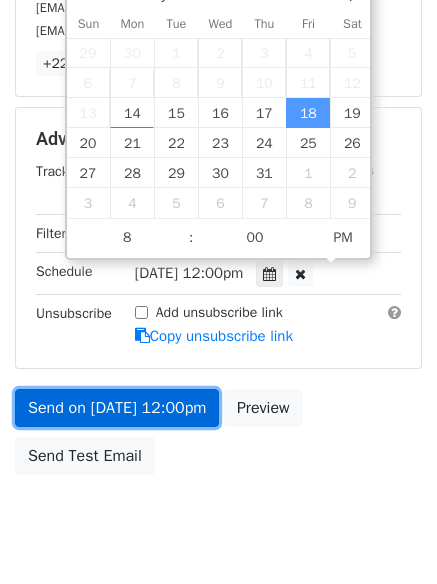 type on "2025-07-18 20:00" 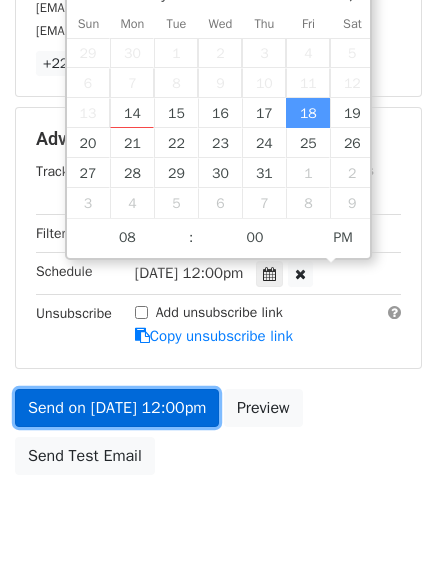 click on "Send on Jul 18 at 12:00pm" at bounding box center (117, 408) 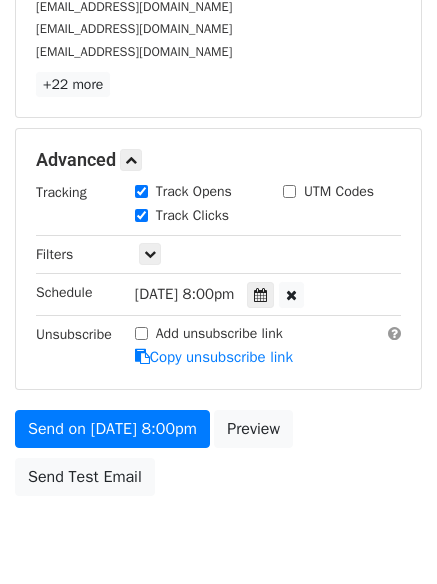 scroll, scrollTop: 378, scrollLeft: 0, axis: vertical 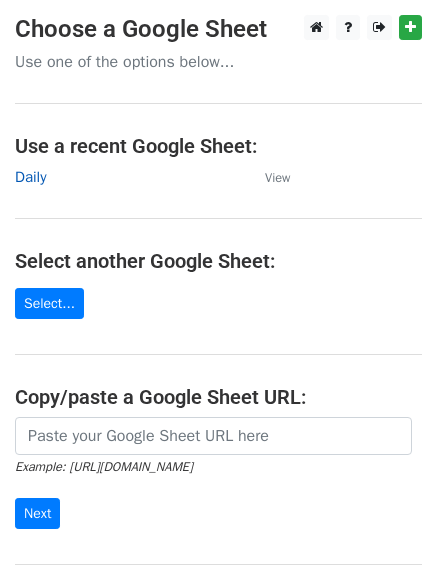 click on "Daily" at bounding box center [30, 177] 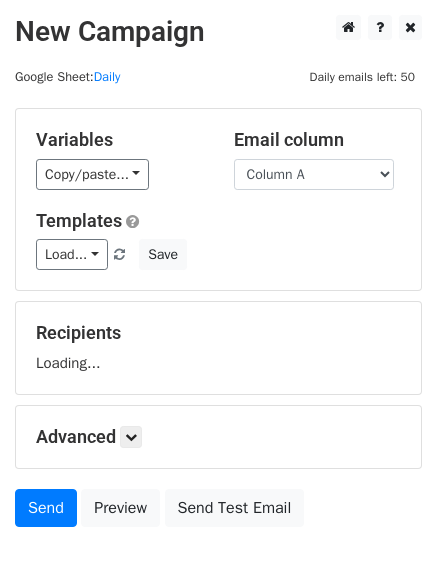 scroll, scrollTop: 0, scrollLeft: 0, axis: both 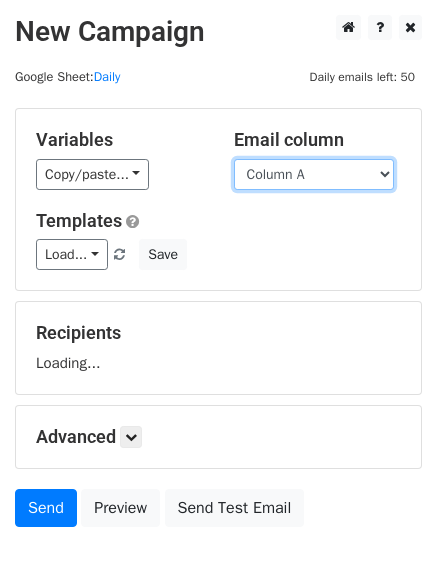 drag, startPoint x: 350, startPoint y: 174, endPoint x: 349, endPoint y: 186, distance: 12.0415945 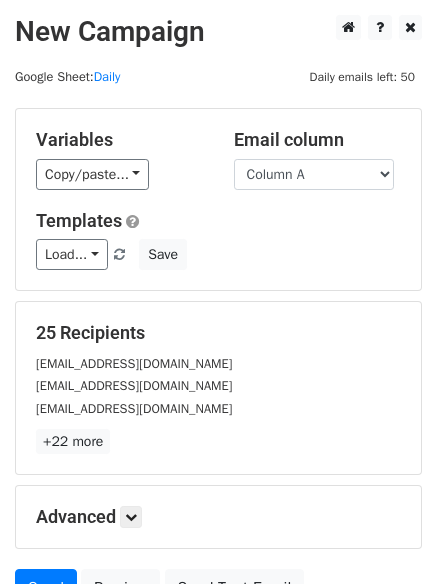 click on "Load...
No templates saved
Save" at bounding box center [218, 254] 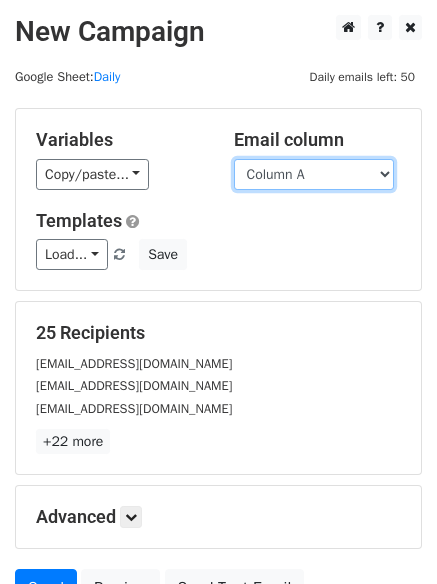drag, startPoint x: 315, startPoint y: 176, endPoint x: 315, endPoint y: 188, distance: 12 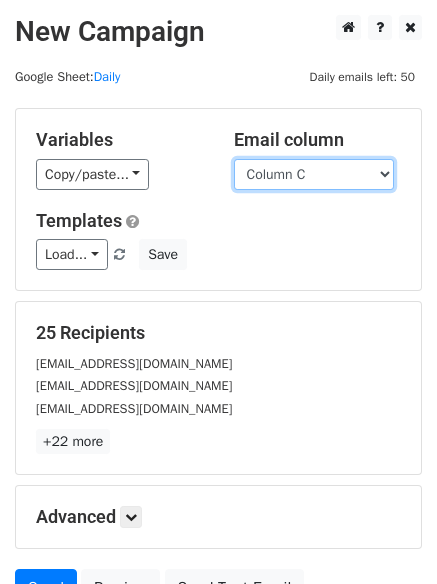 click on "Column A
Column B
Column C" at bounding box center [314, 174] 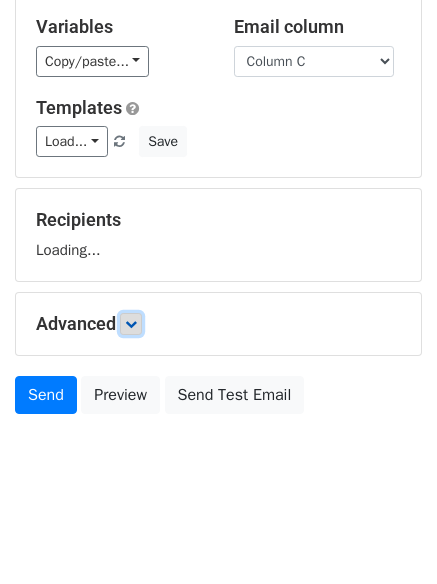 click at bounding box center [131, 324] 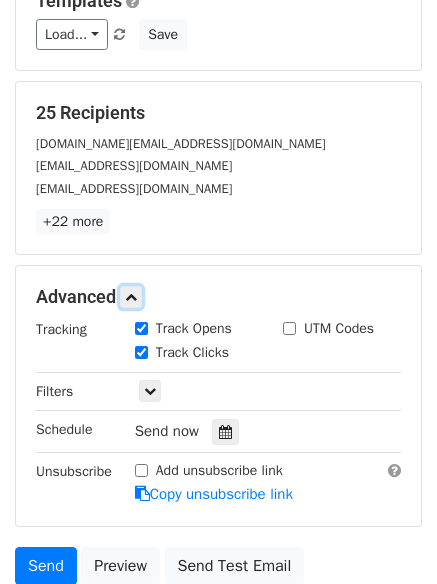scroll, scrollTop: 309, scrollLeft: 0, axis: vertical 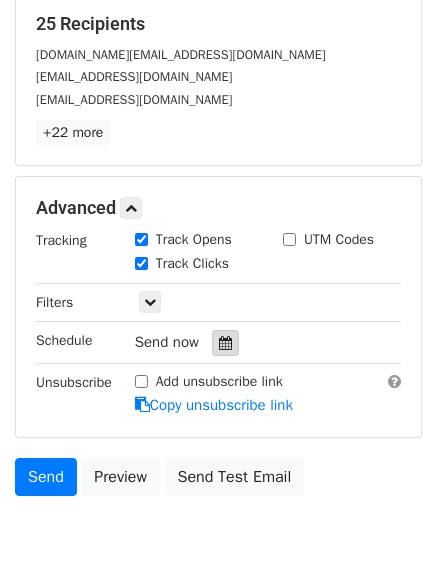 drag, startPoint x: 220, startPoint y: 333, endPoint x: 236, endPoint y: 344, distance: 19.416489 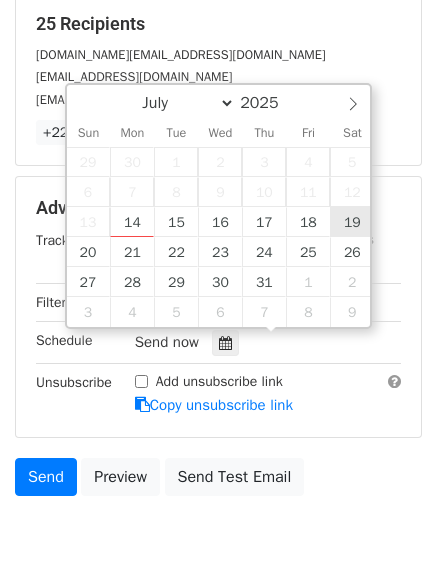 type on "[DATE] 12:00" 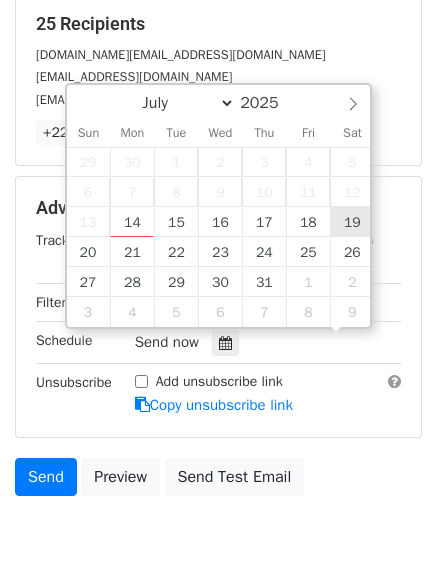 scroll, scrollTop: 1, scrollLeft: 0, axis: vertical 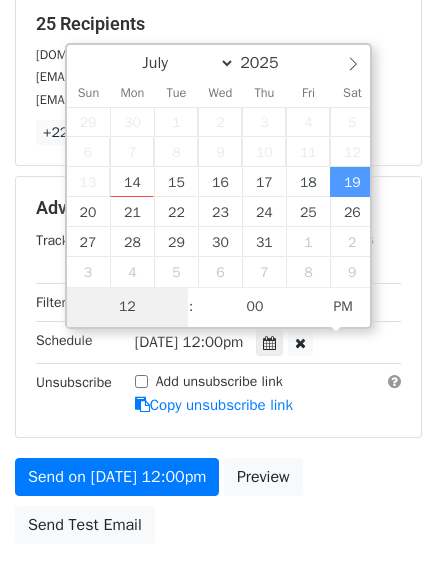 type on "9" 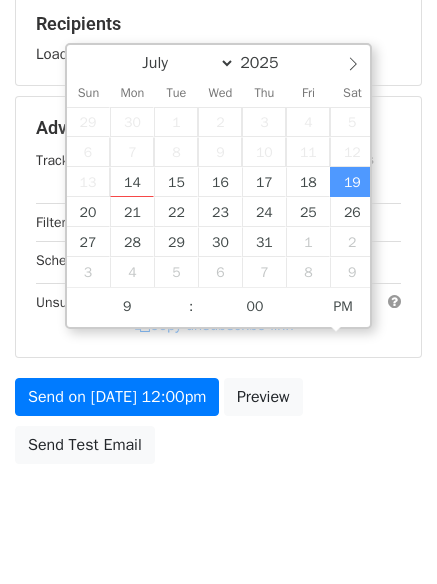 type on "[DATE] 21:00" 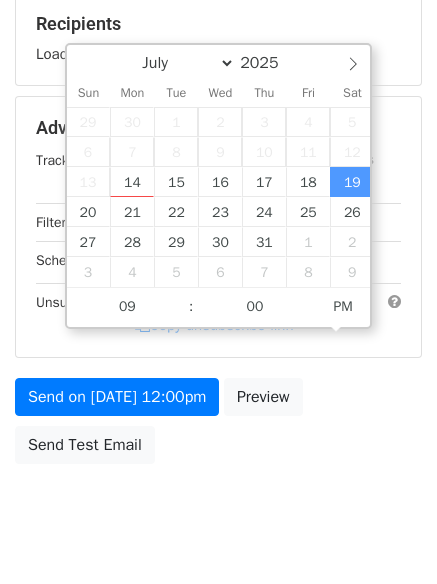 click on "New Campaign
Daily emails left: 50
Google Sheet:
Daily
Variables
Copy/paste...
{{Column A}}
{{Column B}}
{{Column C}}
Email column
Column A
Column B
Column C
Templates
Load...
No templates saved
Save
Recipients Loading...
Advanced
Tracking
Track Opens
UTM Codes
Track Clicks
Filters
Only include spreadsheet rows that match the following filters:
Schedule
[DATE]-07-19 21:00
Unsubscribe
Add unsubscribe link
Copy unsubscribe link
Send on [DATE] 12:00pm
Preview
Send Test Email
July August September October November [DATE]
Sun Mon Tue Wed Thu Fri Sat
29 30 1" at bounding box center [218, 162] 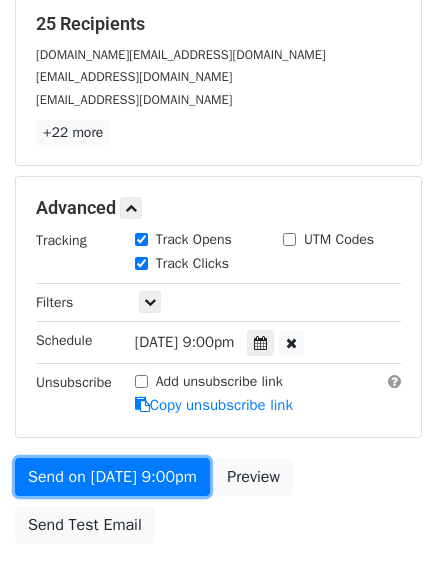drag, startPoint x: 162, startPoint y: 470, endPoint x: 170, endPoint y: 455, distance: 17 